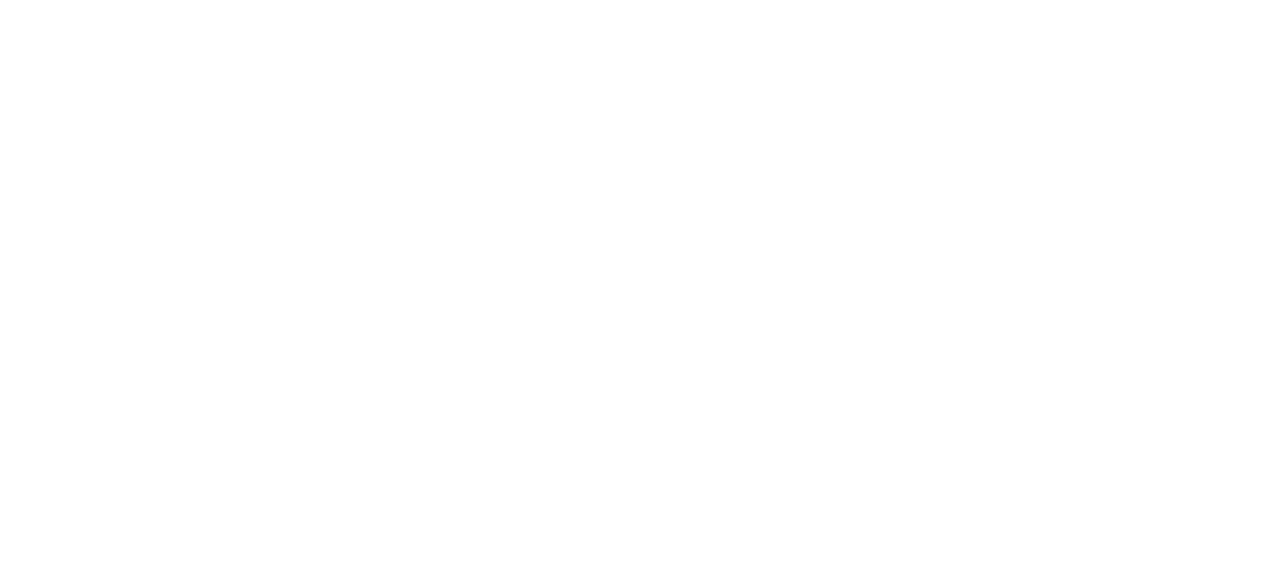 scroll, scrollTop: 0, scrollLeft: 0, axis: both 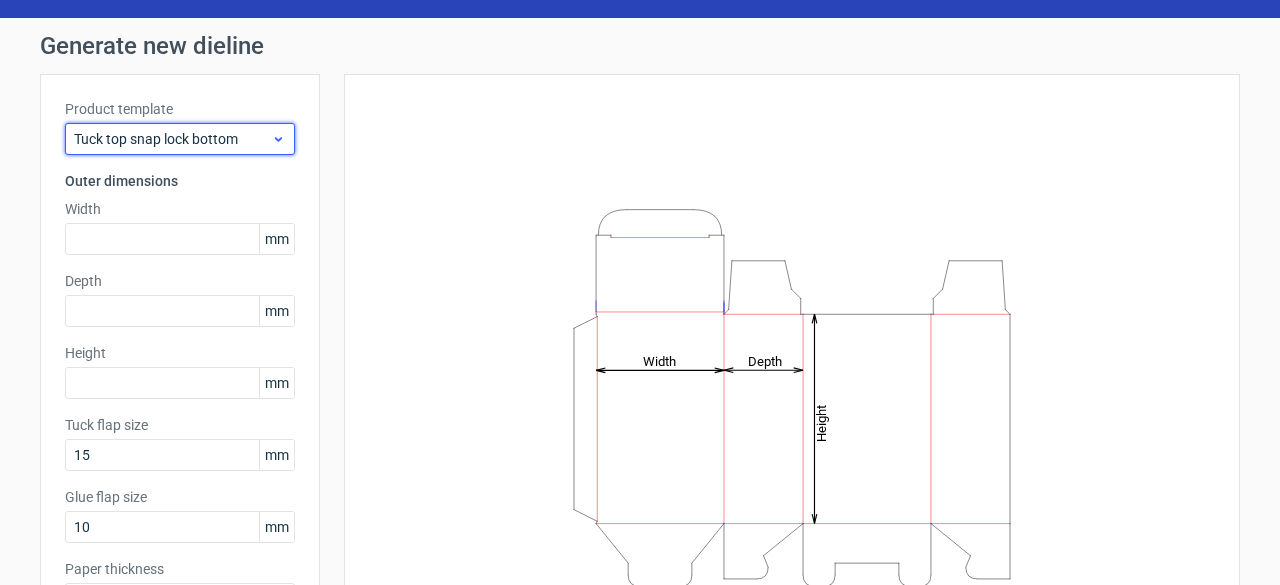 click 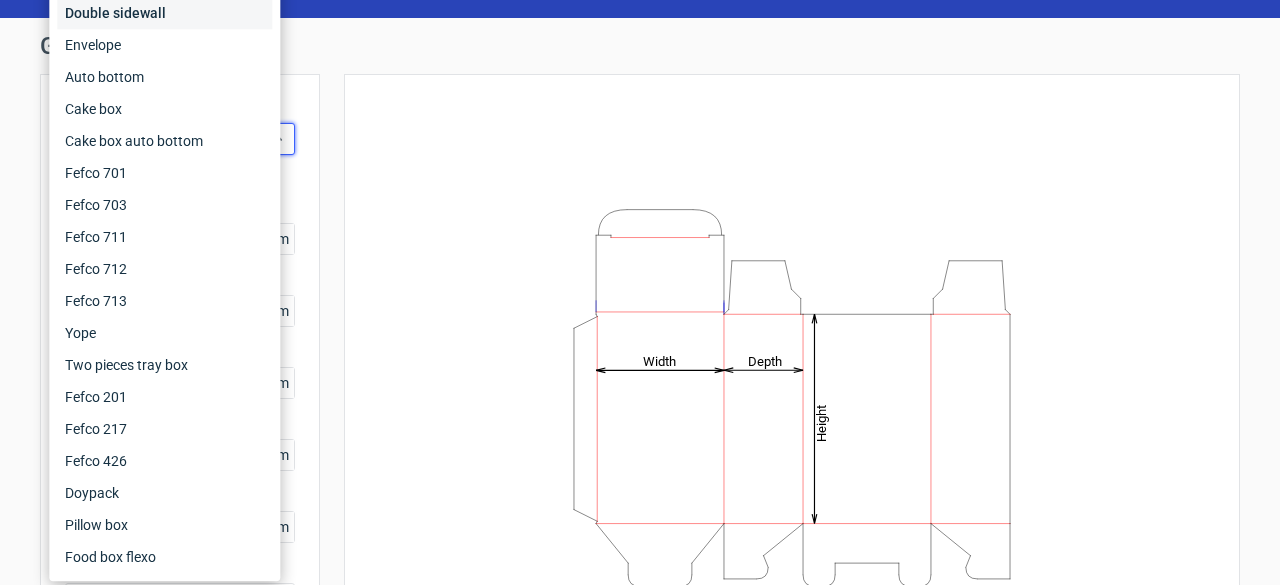 click on "Double sidewall" at bounding box center (164, 13) 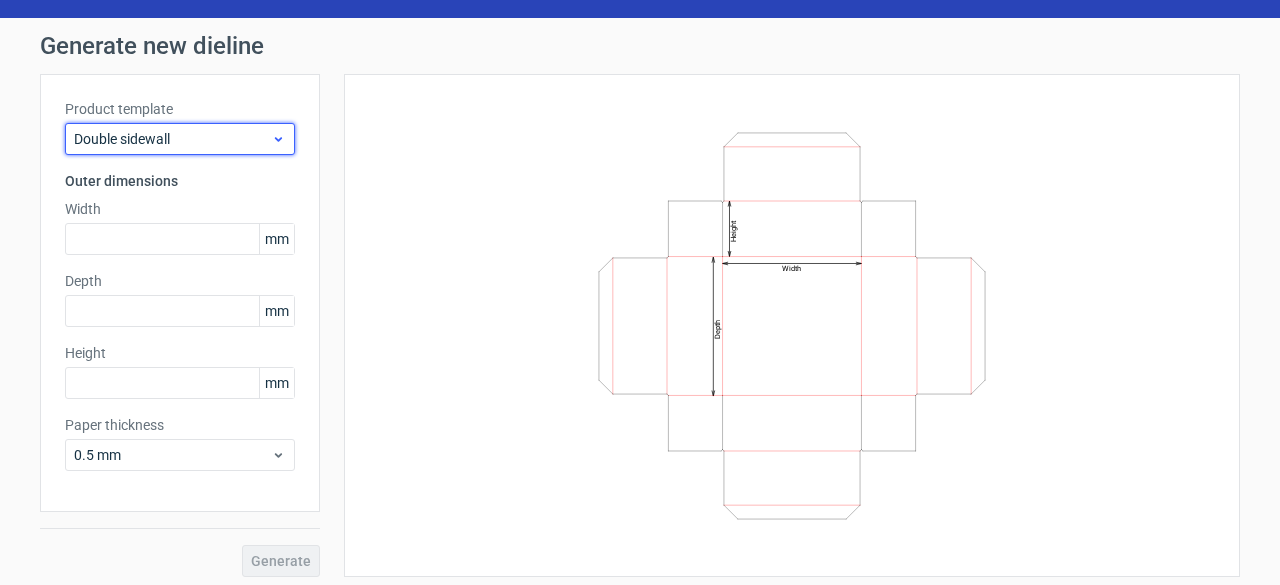 click on "Double sidewall" at bounding box center (172, 139) 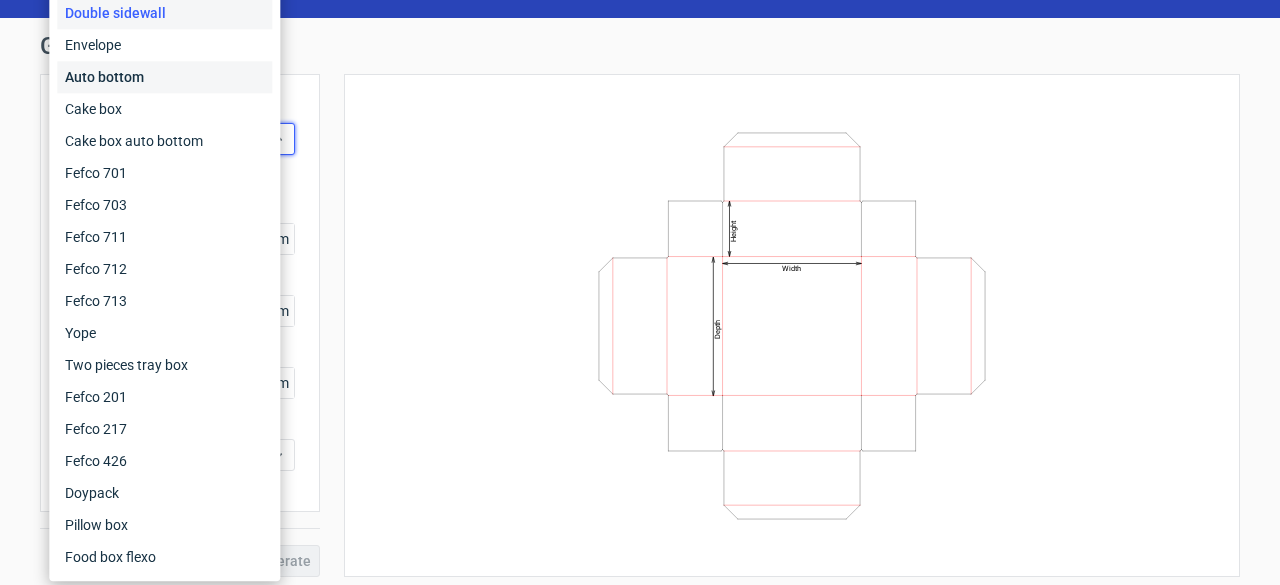 click on "Auto bottom" at bounding box center [164, 77] 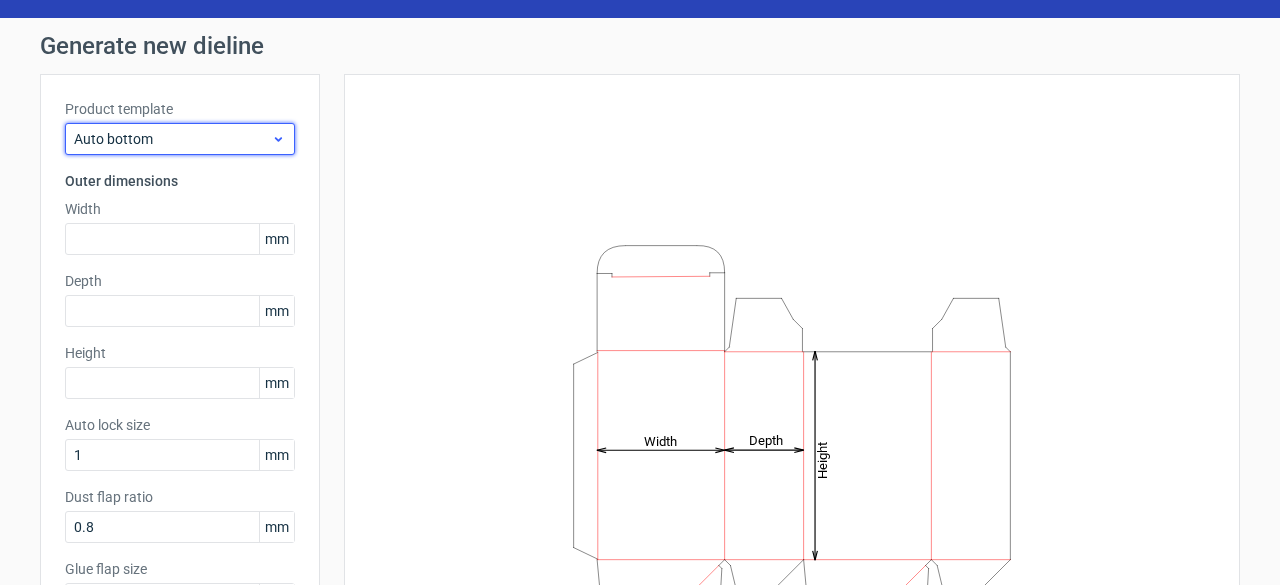 click on "Auto bottom" at bounding box center [172, 139] 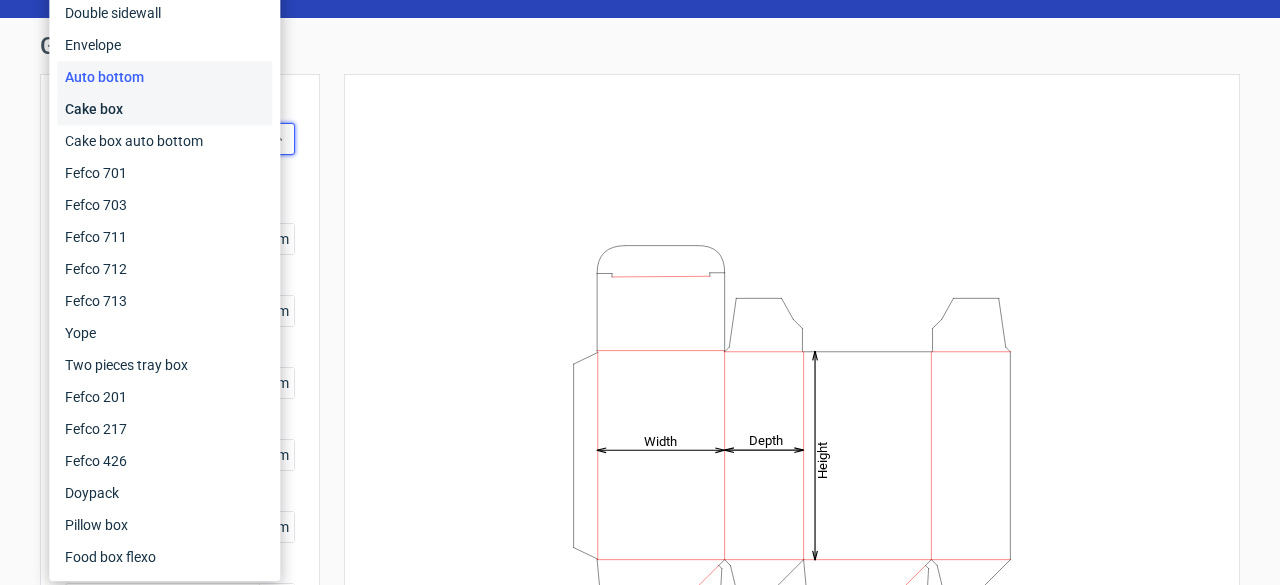 click on "Cake box" at bounding box center [164, 109] 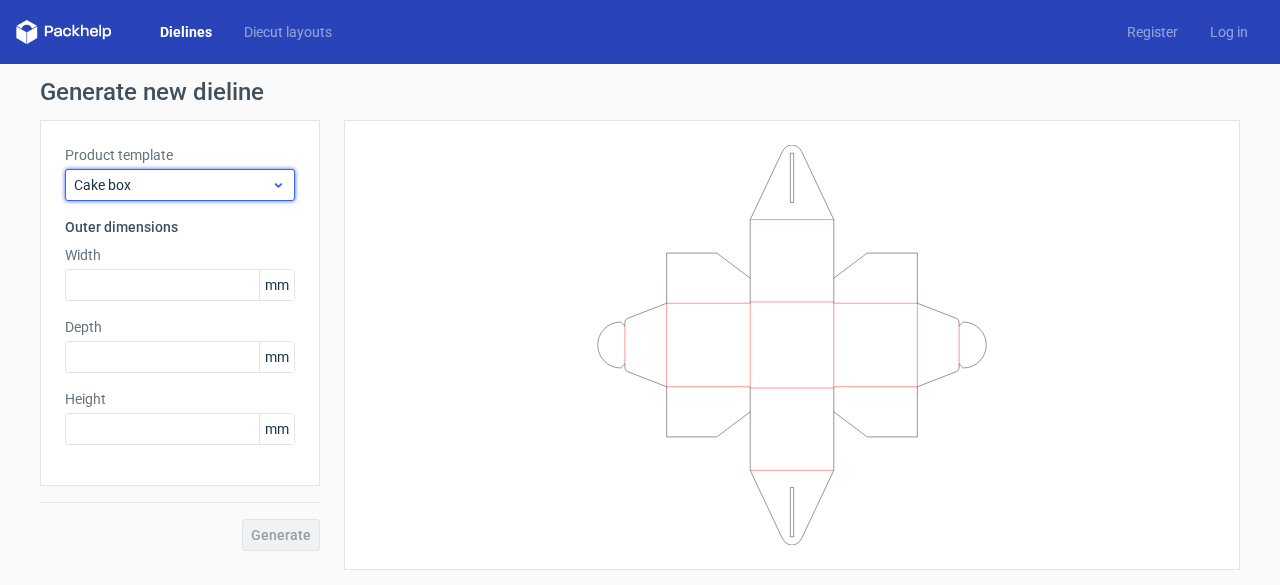 click on "Cake box" at bounding box center [172, 185] 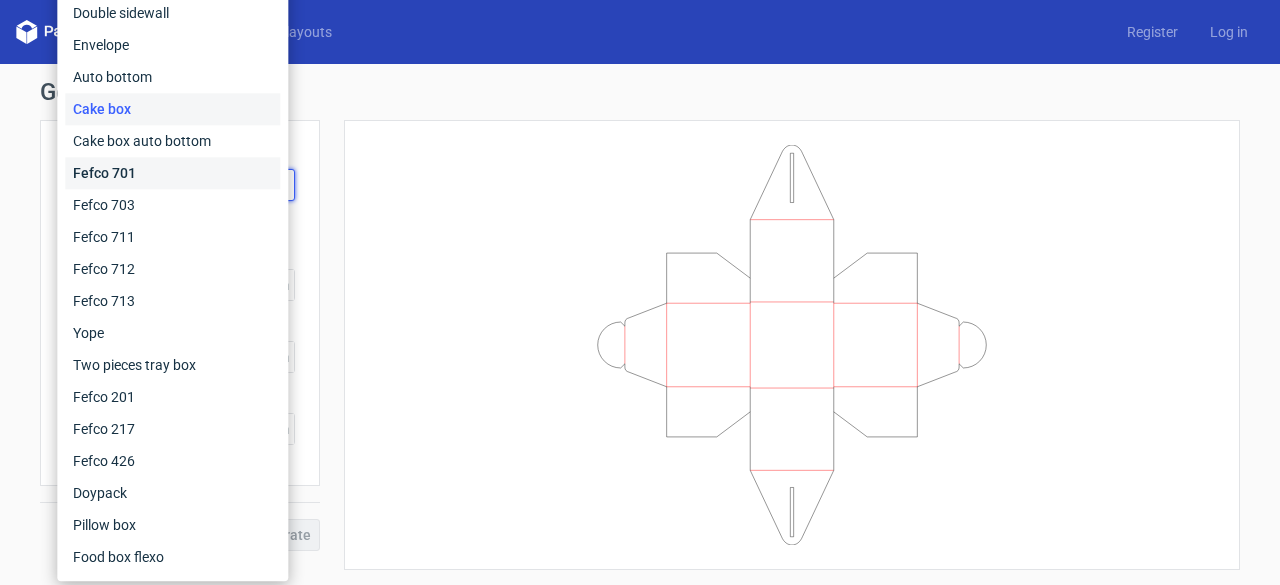 click on "Fefco 701" at bounding box center (172, 173) 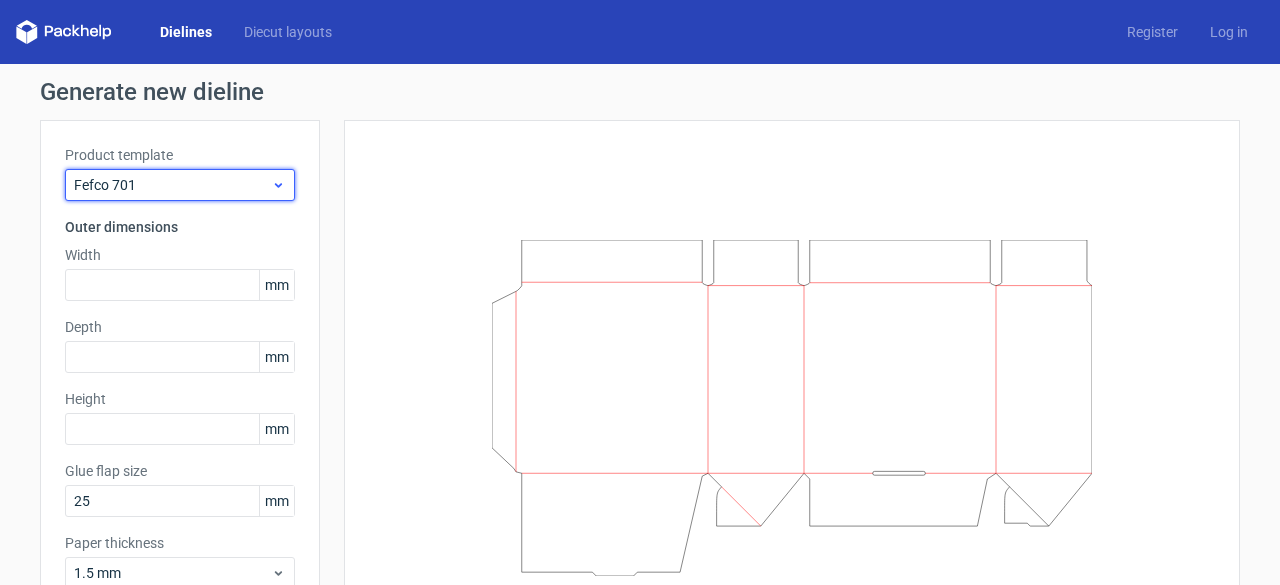 click on "Fefco 701" at bounding box center [172, 185] 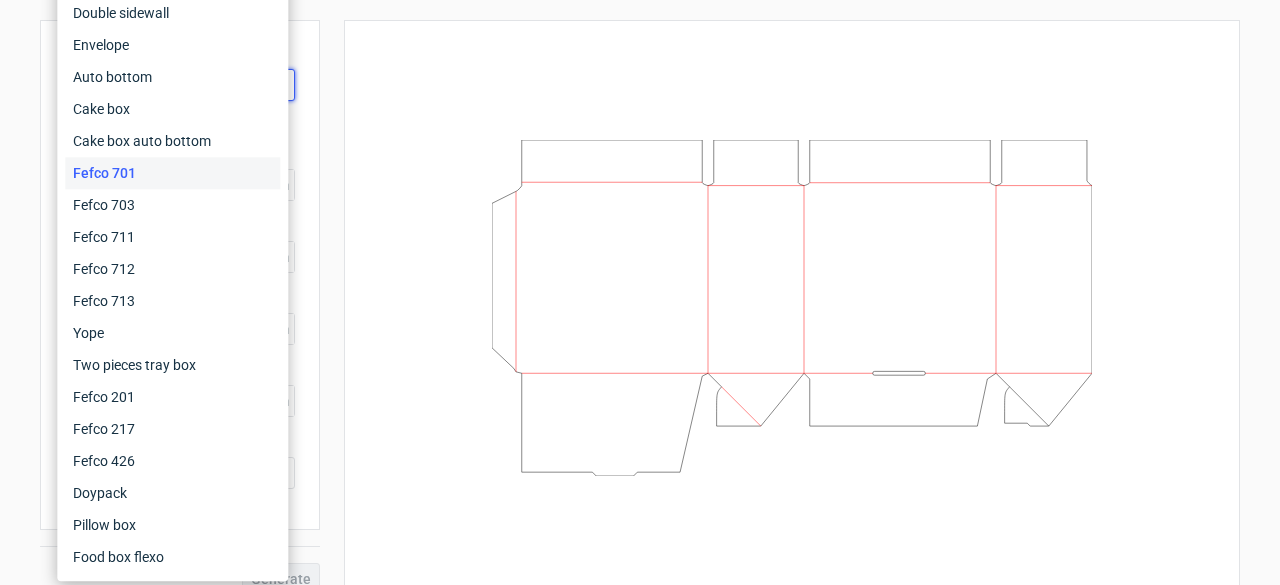 scroll, scrollTop: 101, scrollLeft: 0, axis: vertical 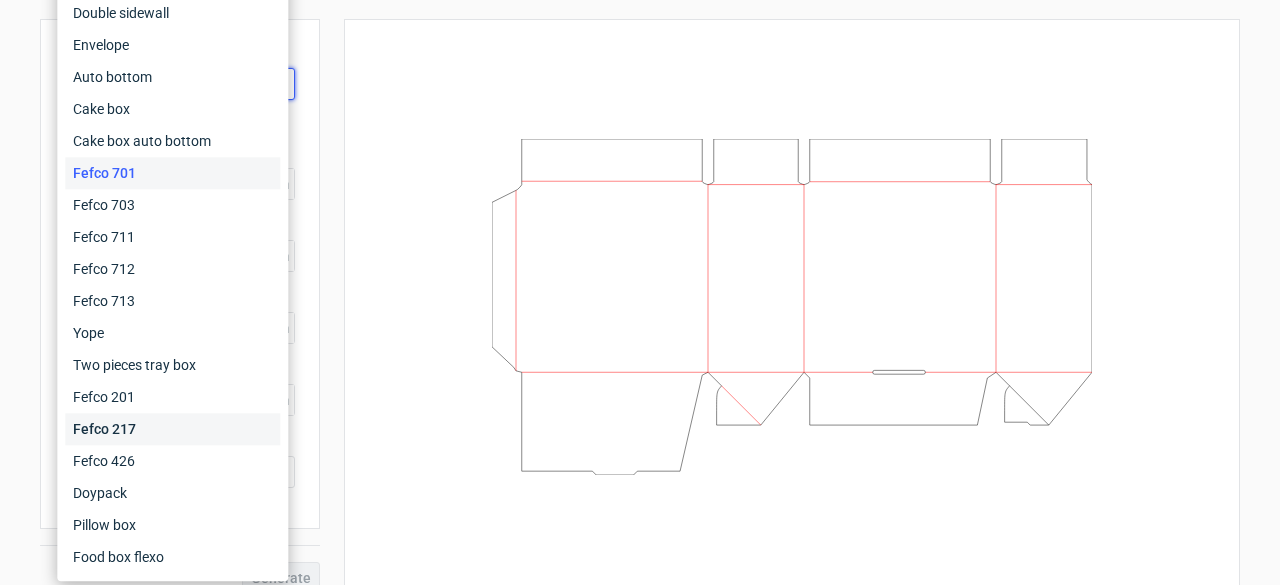 click on "Fefco 217" at bounding box center (172, 429) 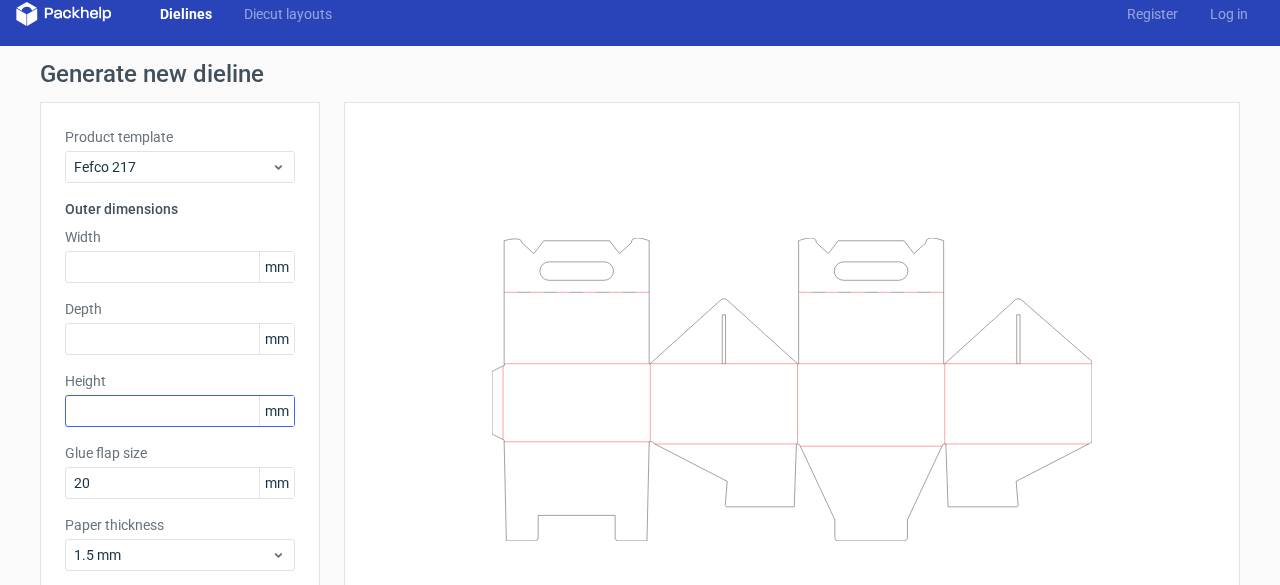 scroll, scrollTop: 18, scrollLeft: 0, axis: vertical 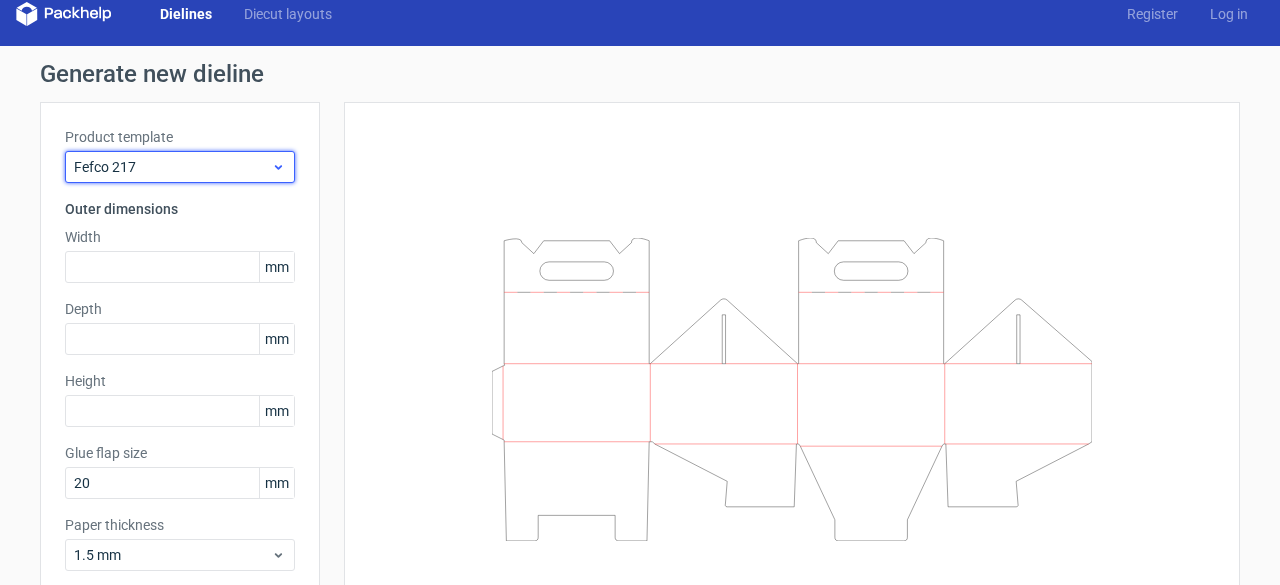 click on "Fefco 217" at bounding box center [172, 167] 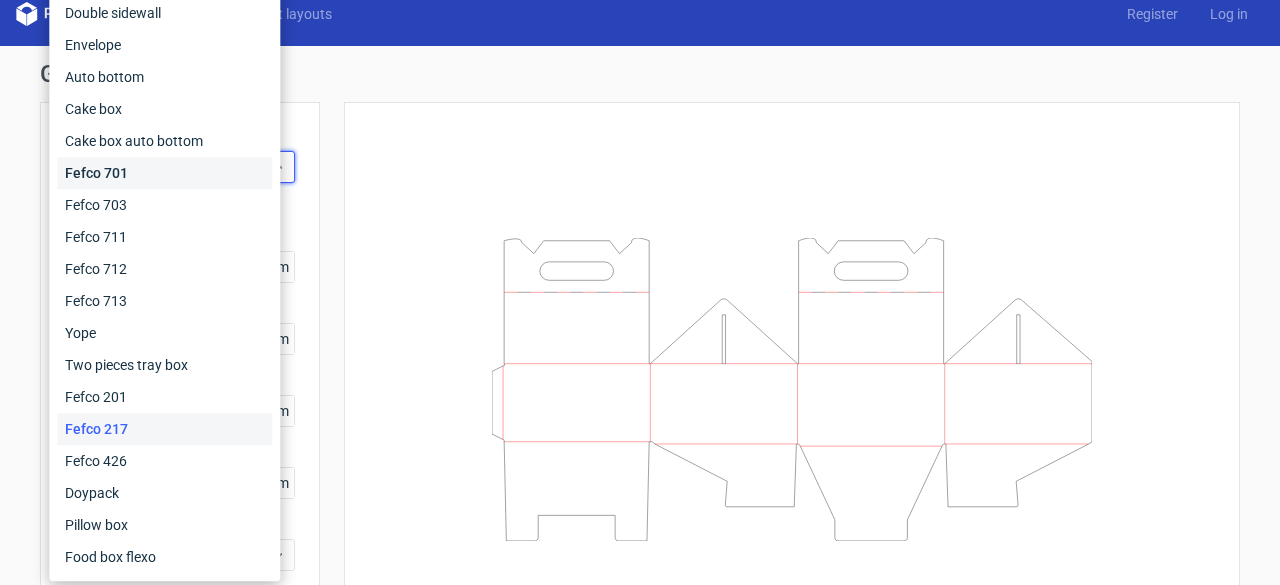 click on "Fefco 701" at bounding box center (164, 173) 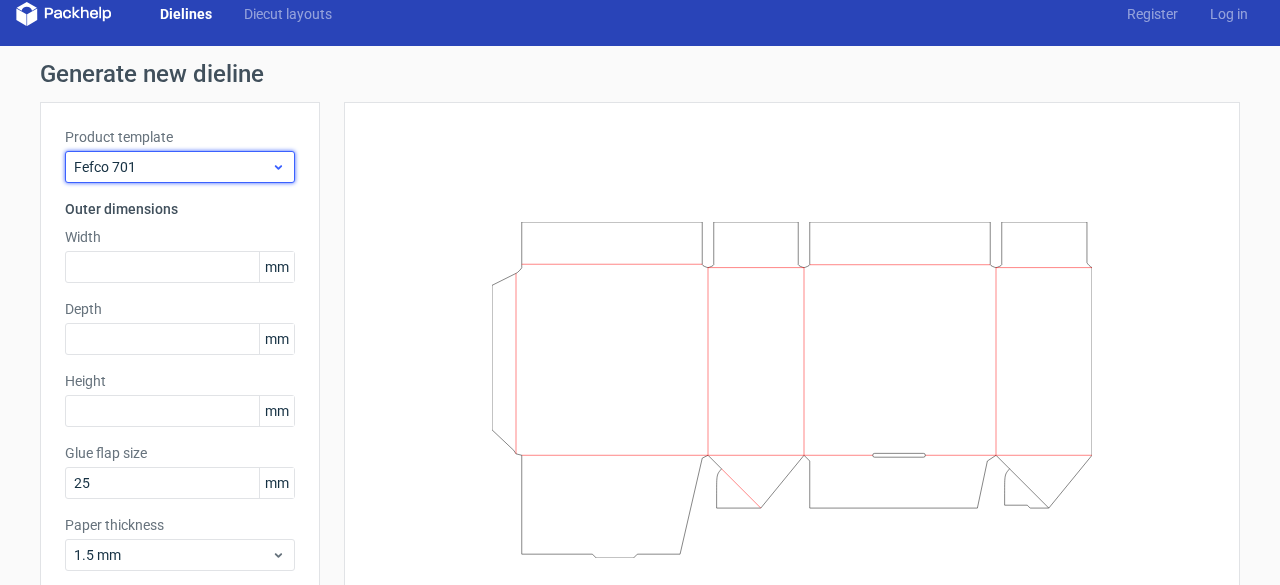 click on "Fefco 701" at bounding box center [172, 167] 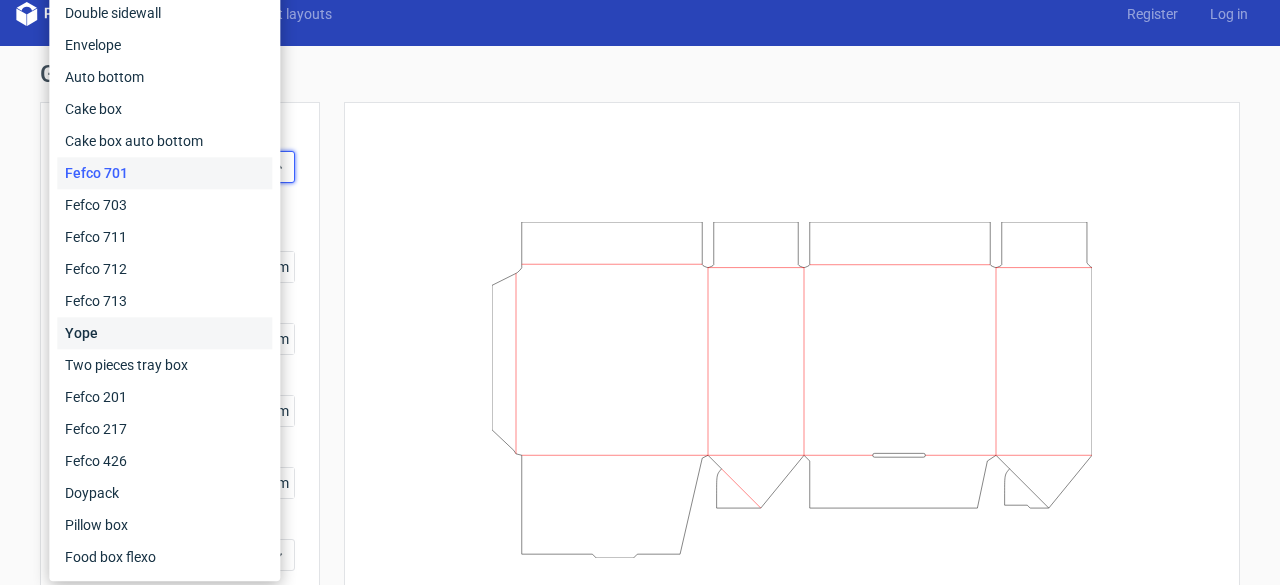 click on "Yope" at bounding box center [164, 333] 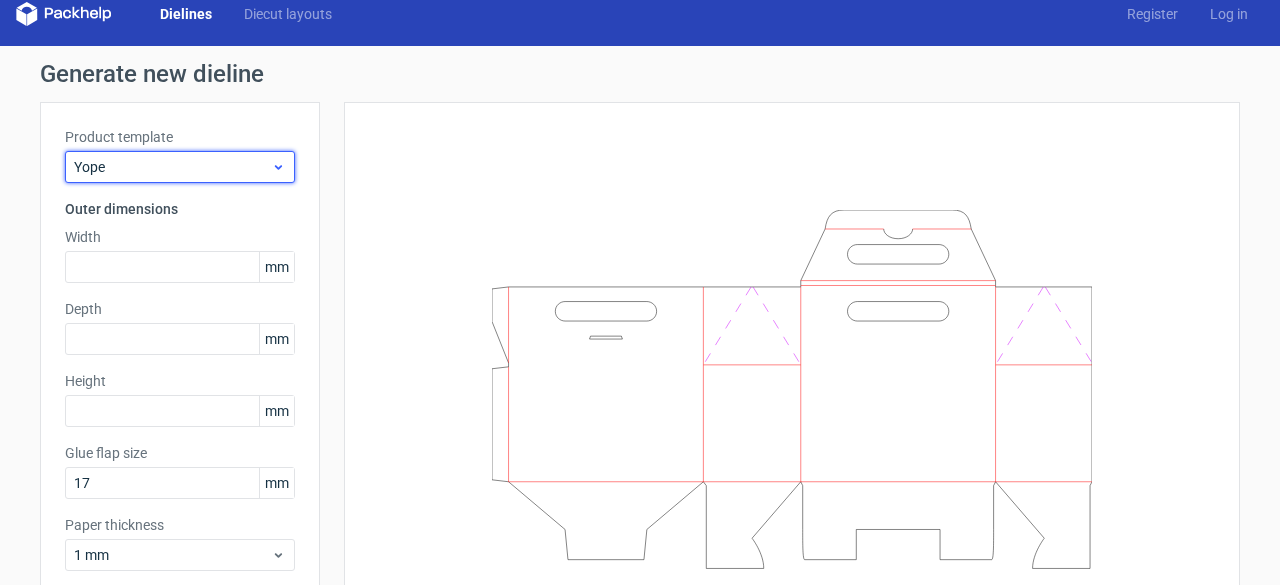 click on "Yope" at bounding box center (180, 167) 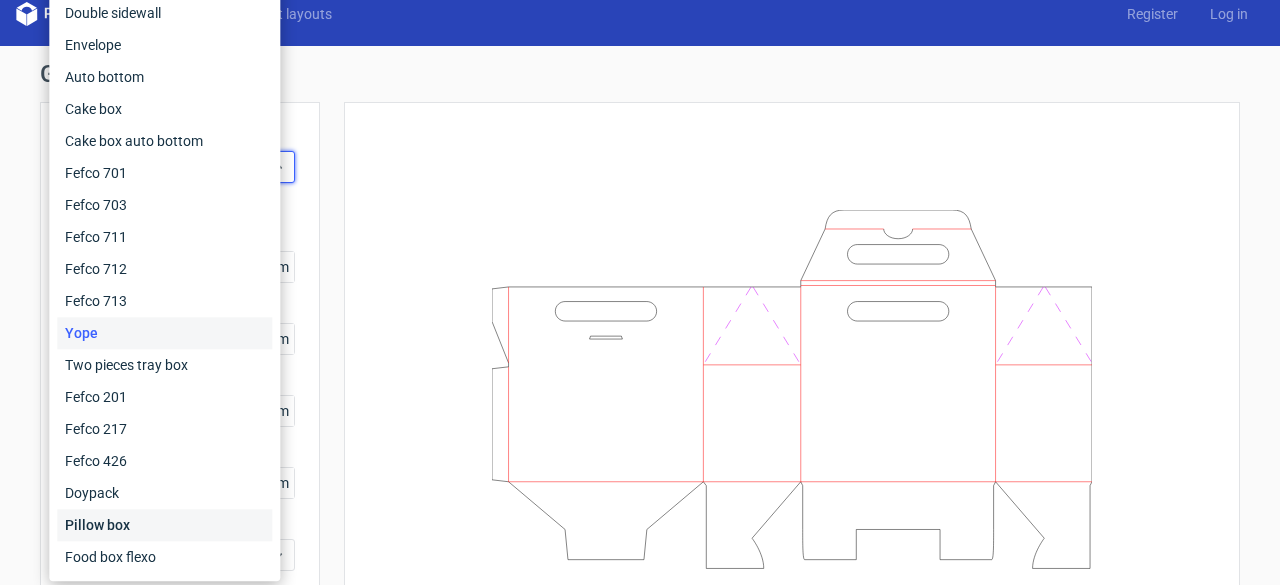 click on "Pillow box" at bounding box center (164, 525) 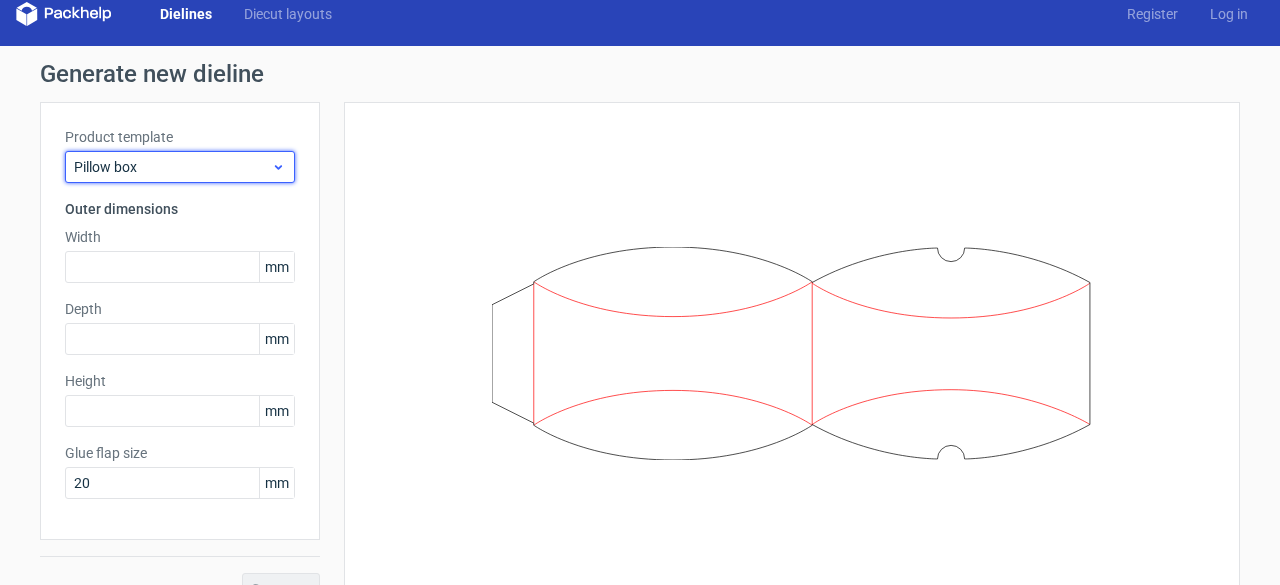 click on "Pillow box" at bounding box center [180, 167] 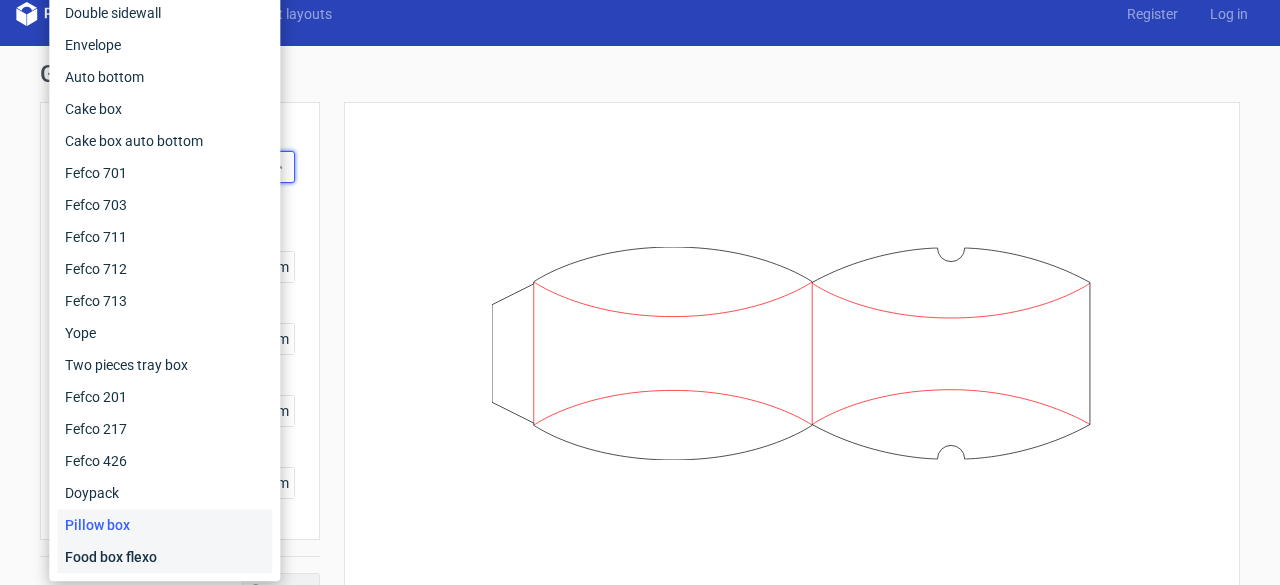click on "Food box flexo" at bounding box center [164, 557] 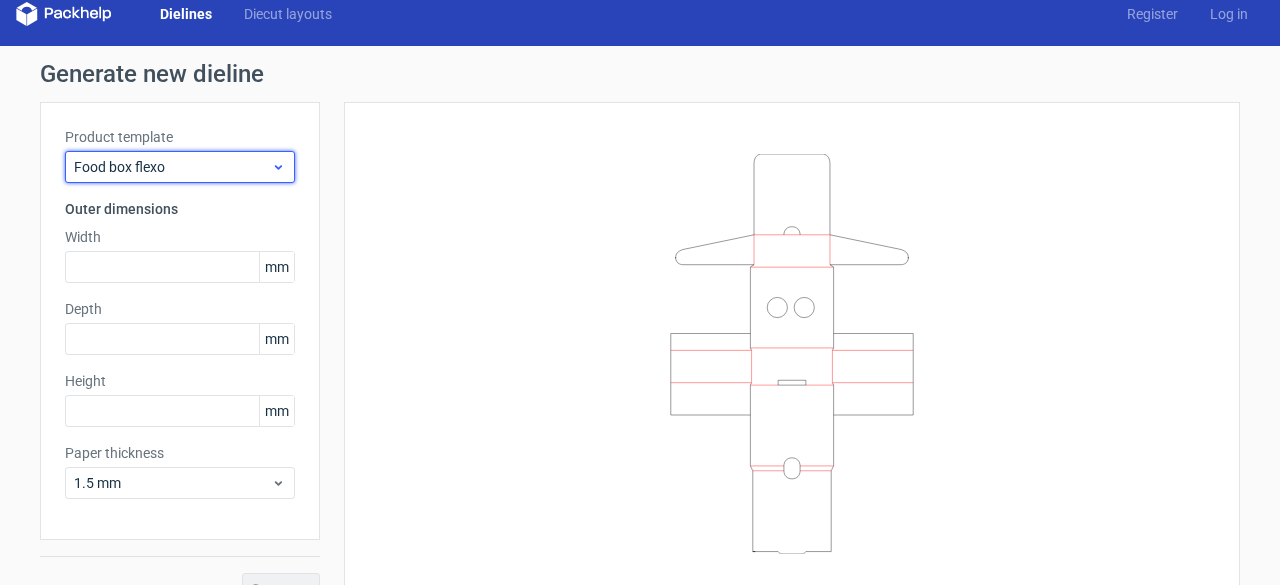 click on "Food box flexo" at bounding box center (172, 167) 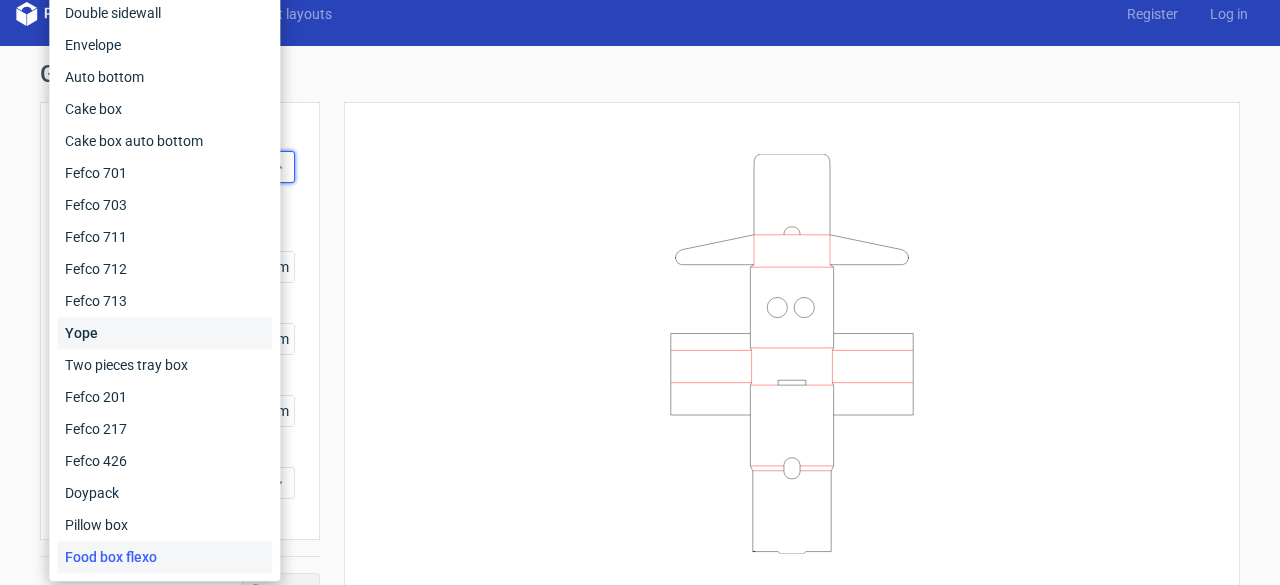 click on "Yope" at bounding box center (164, 333) 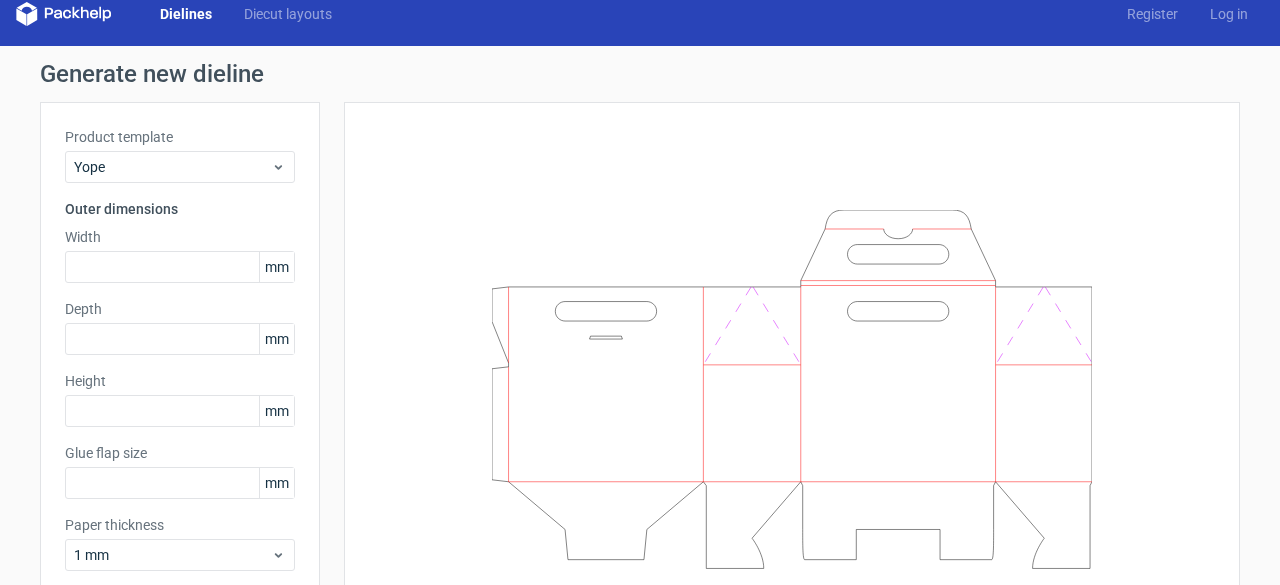 type on "17" 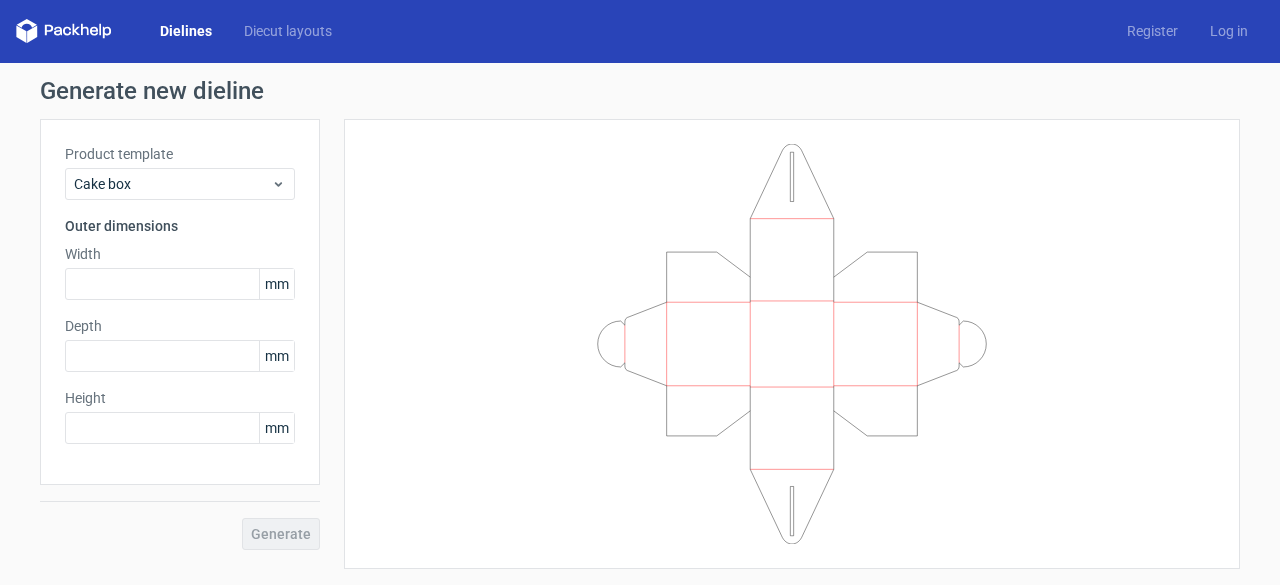 scroll, scrollTop: 0, scrollLeft: 0, axis: both 